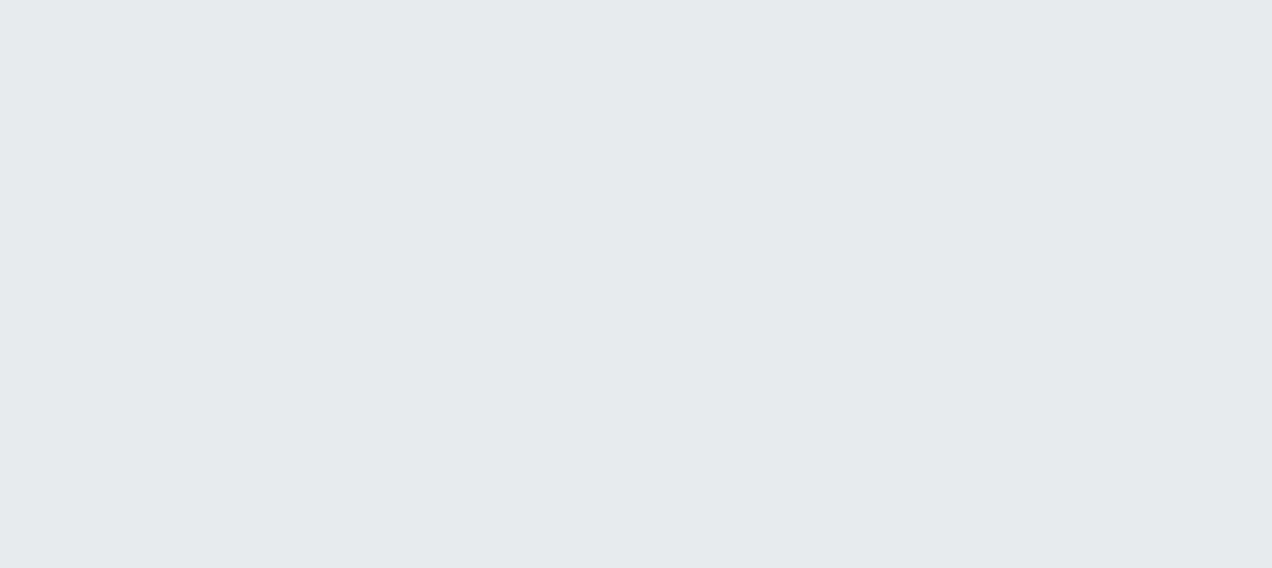 scroll, scrollTop: 0, scrollLeft: 0, axis: both 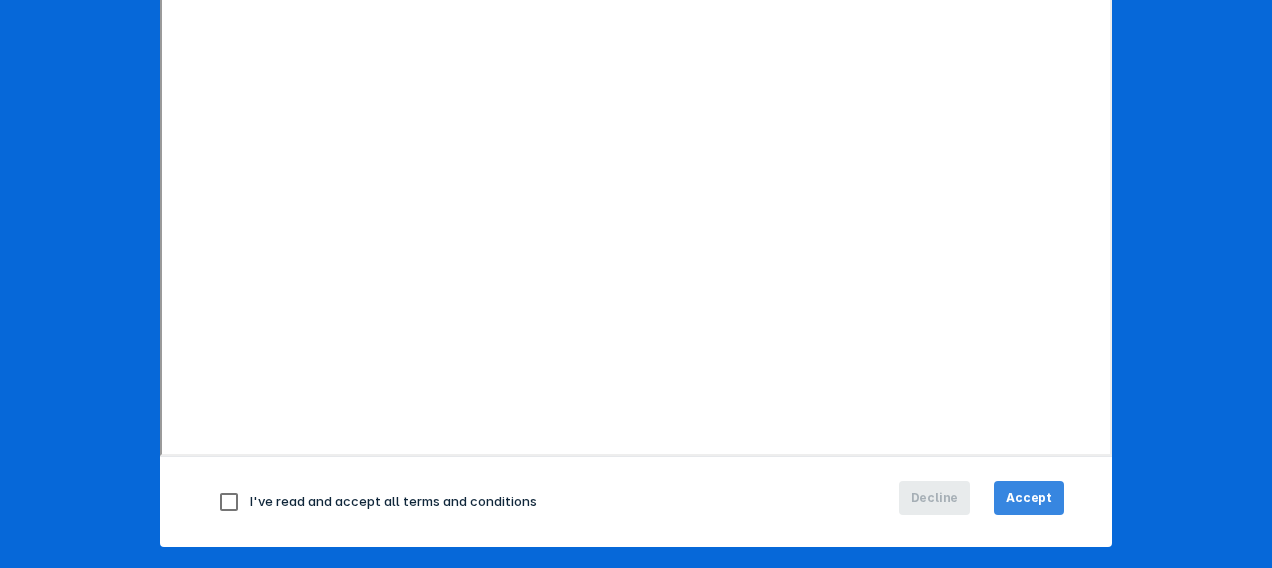 click on "Accept" at bounding box center (1029, 498) 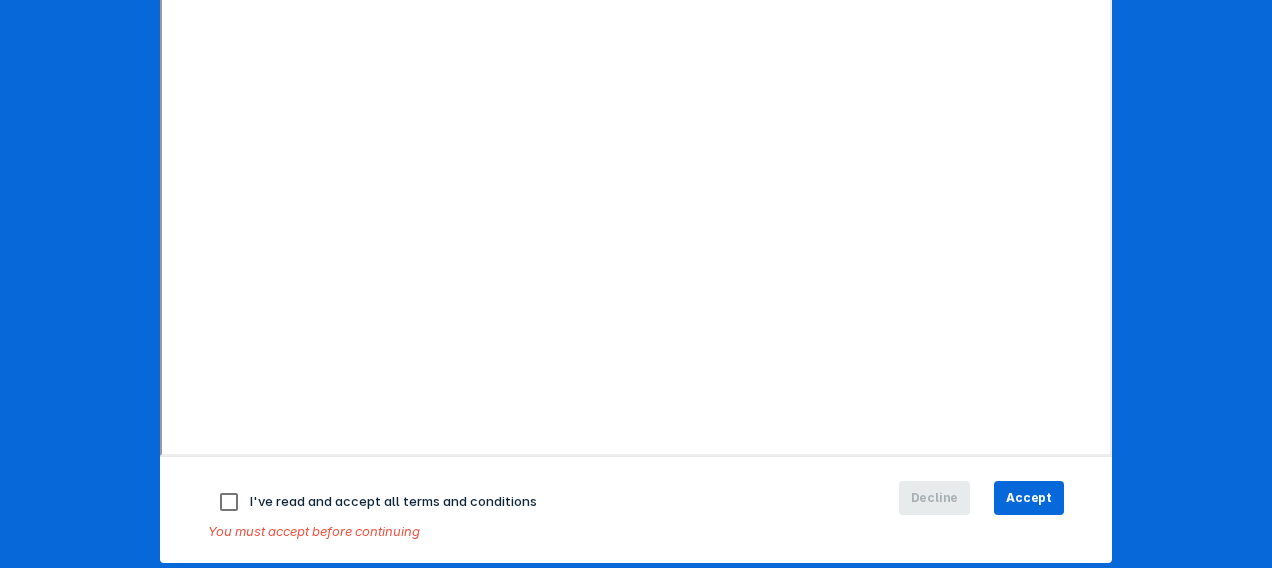 click at bounding box center (229, 502) 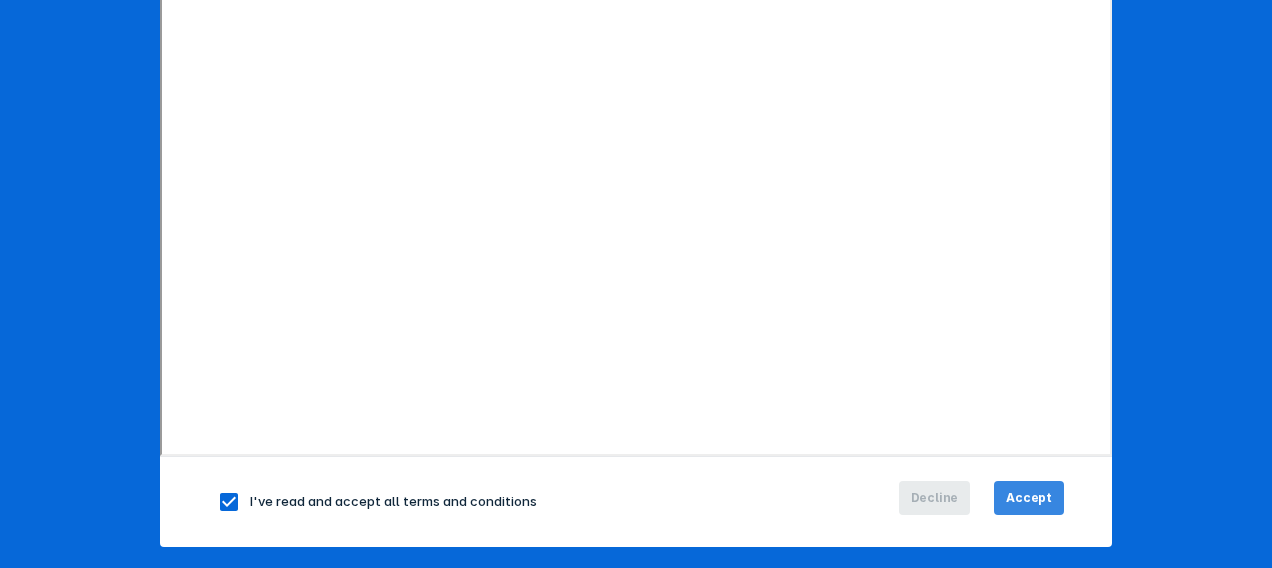 click on "Accept" at bounding box center (1029, 498) 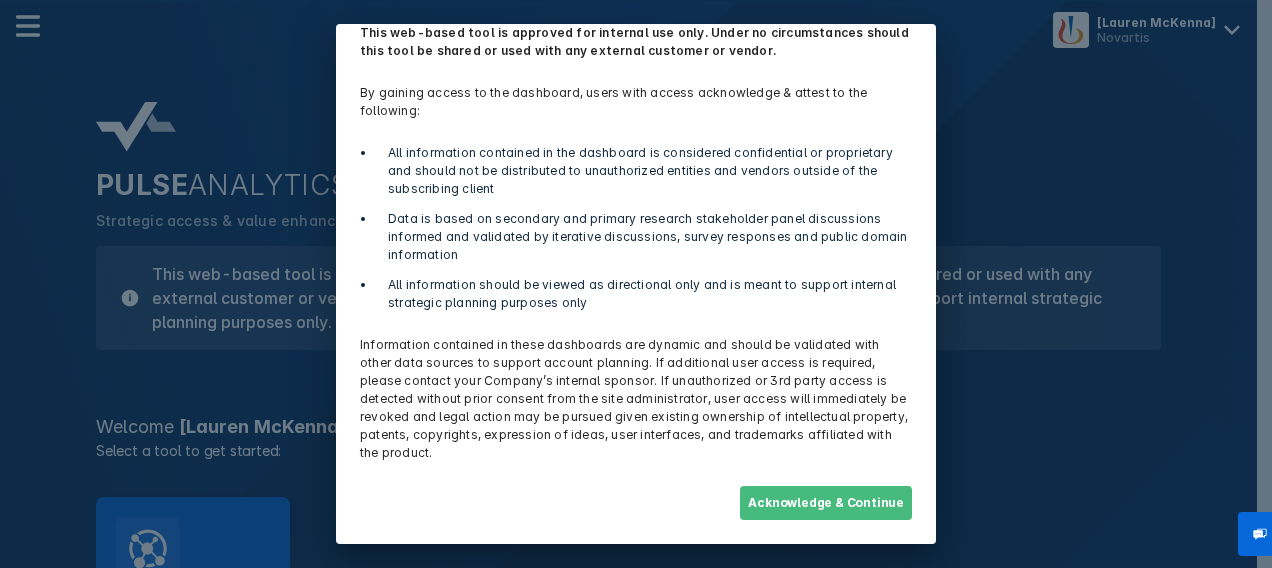 click on "Acknowledge & Continue" at bounding box center (826, 503) 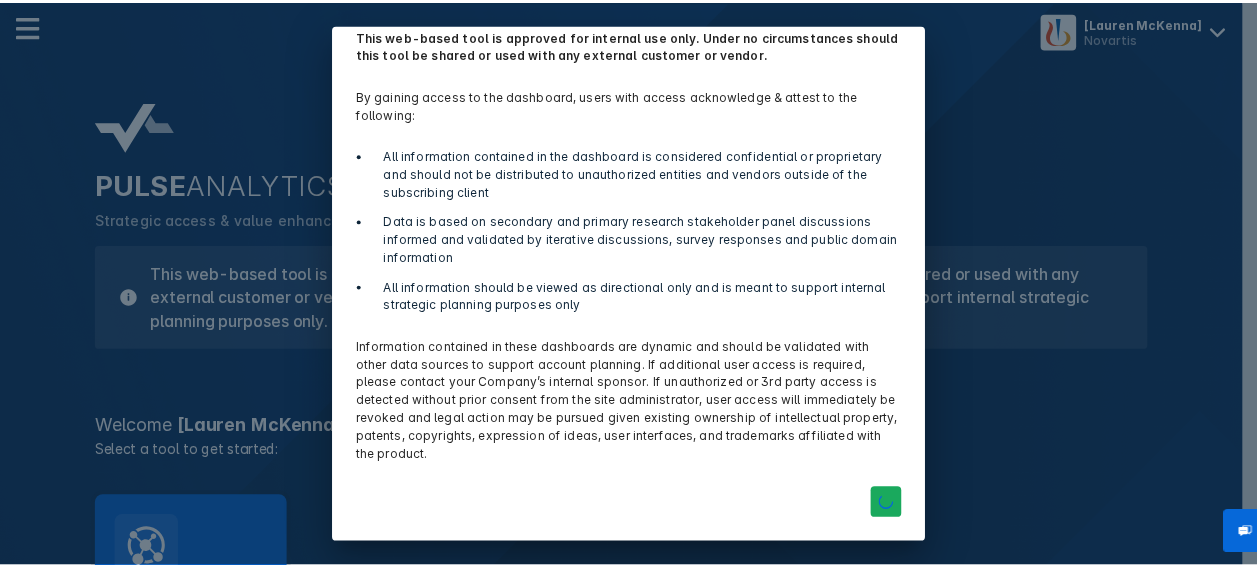 scroll, scrollTop: 0, scrollLeft: 0, axis: both 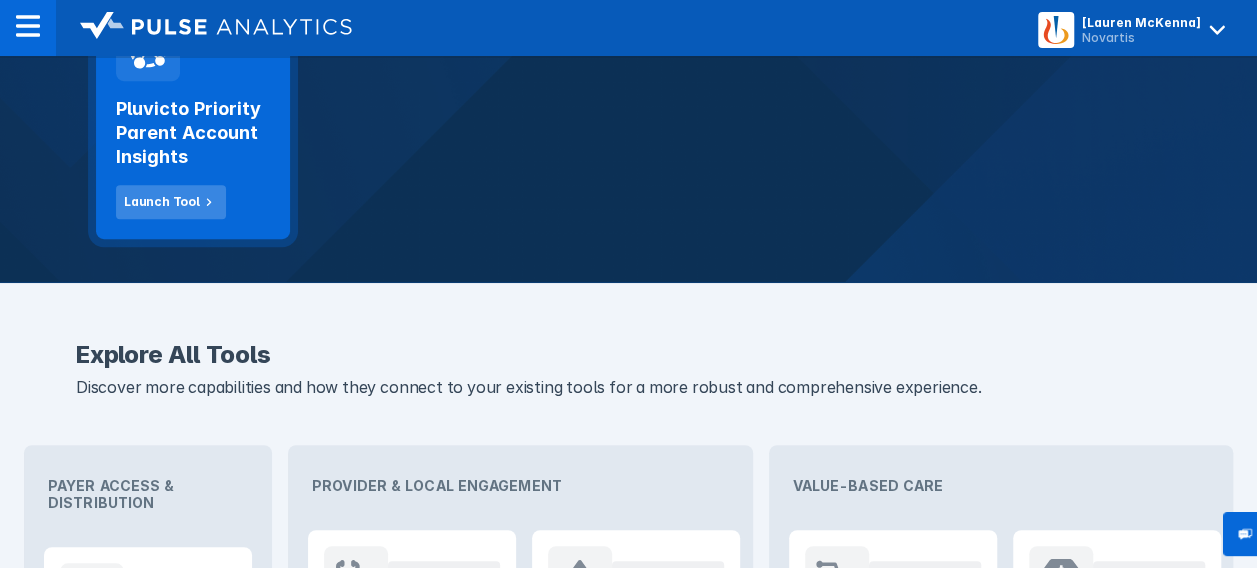 click on "Launch Tool" at bounding box center (171, 202) 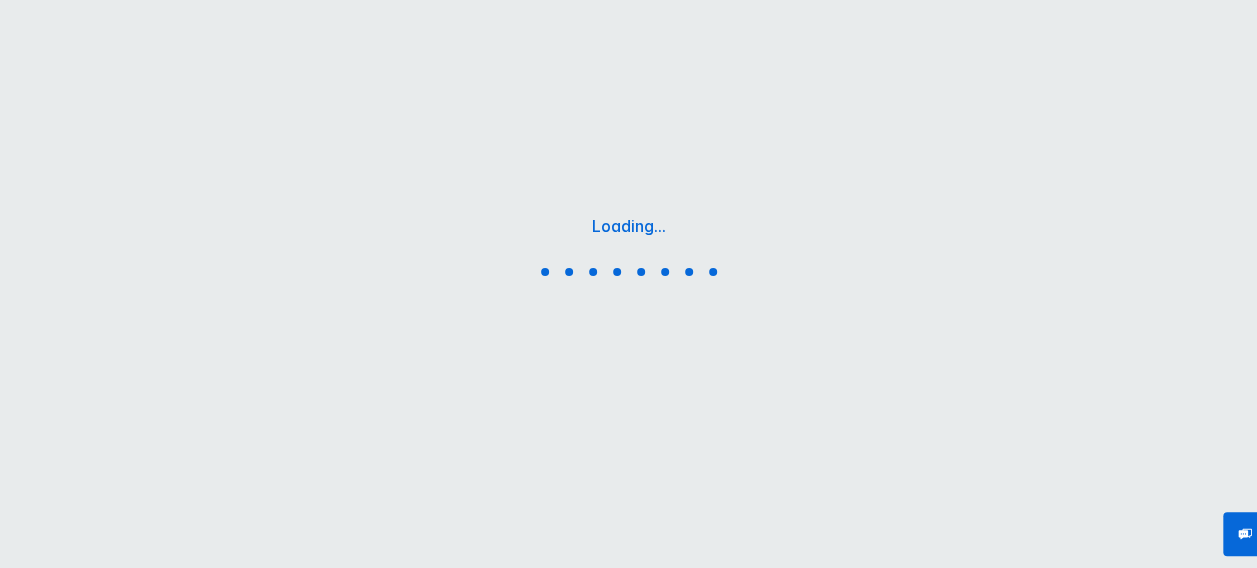 scroll, scrollTop: 0, scrollLeft: 0, axis: both 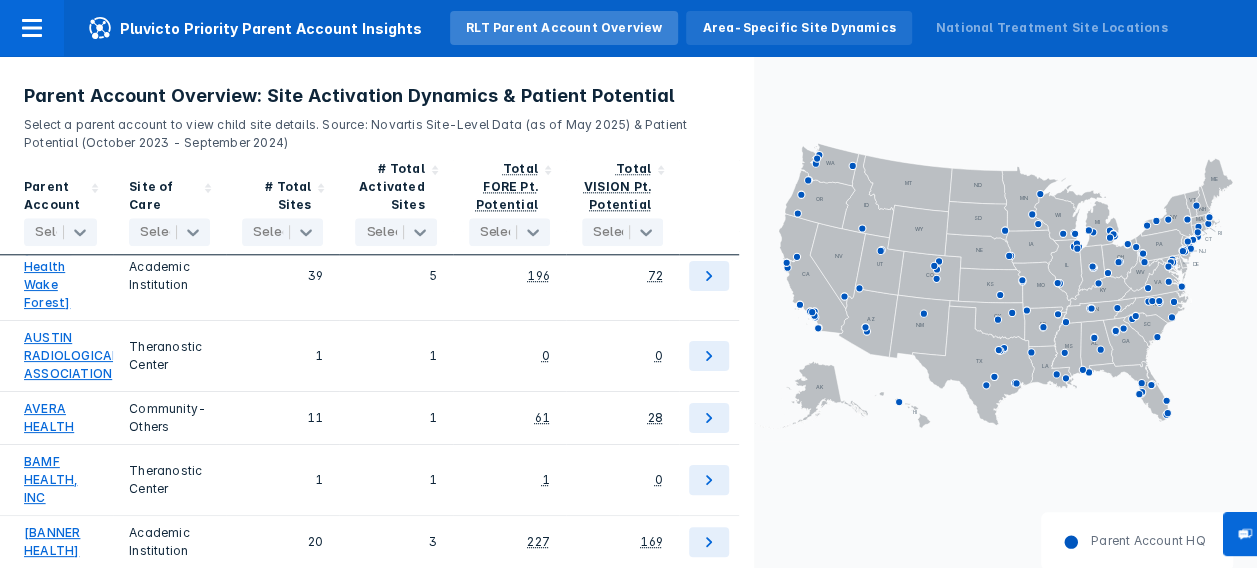 click on "Area-Specific Site Dynamics" at bounding box center (798, 28) 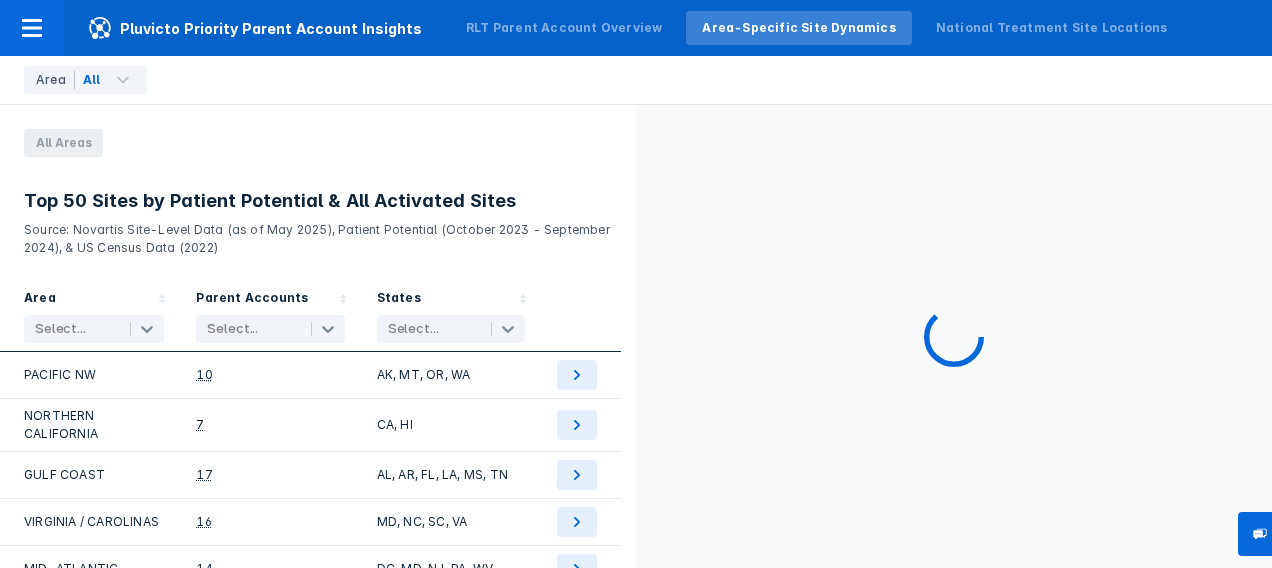 click at bounding box center [74, 329] 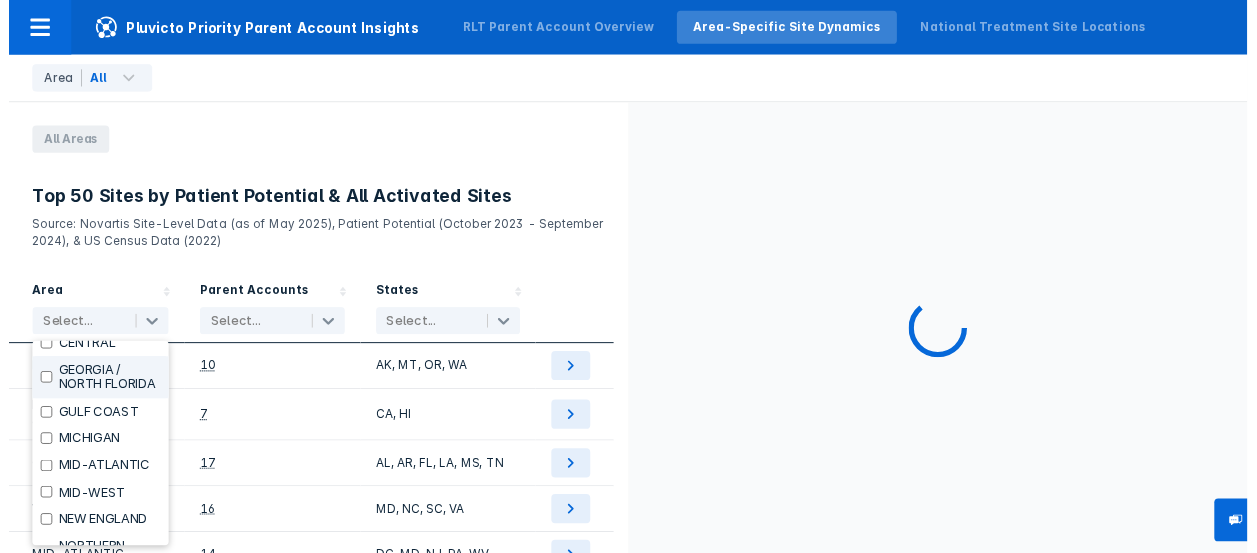 scroll, scrollTop: 200, scrollLeft: 0, axis: vertical 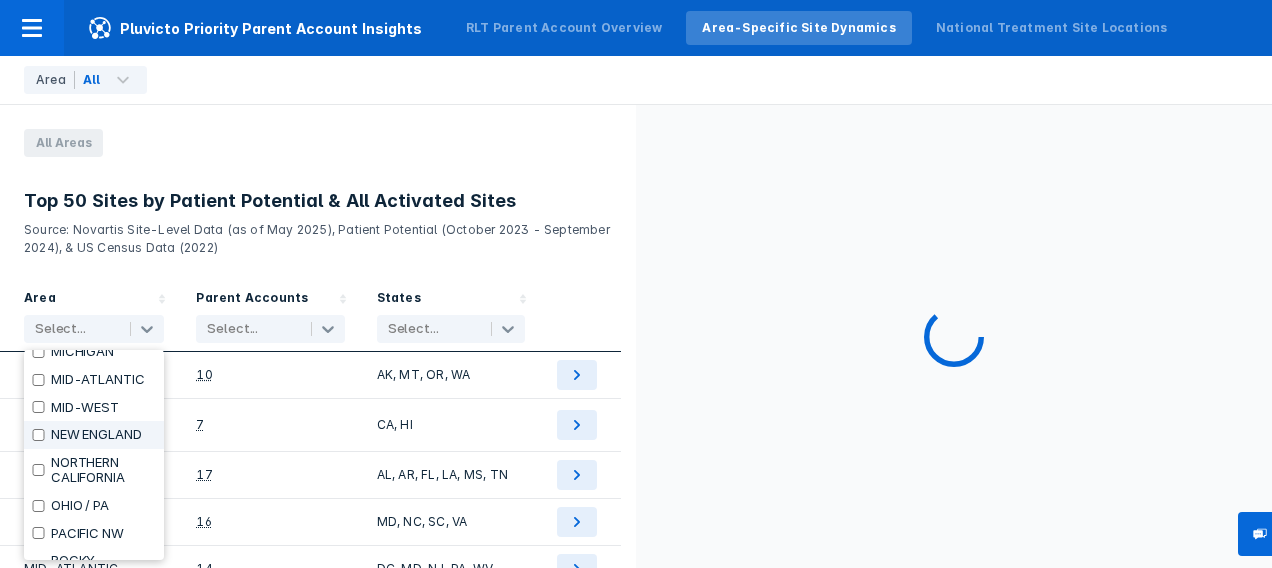 click on "NEW ENGLAND" at bounding box center [96, 435] 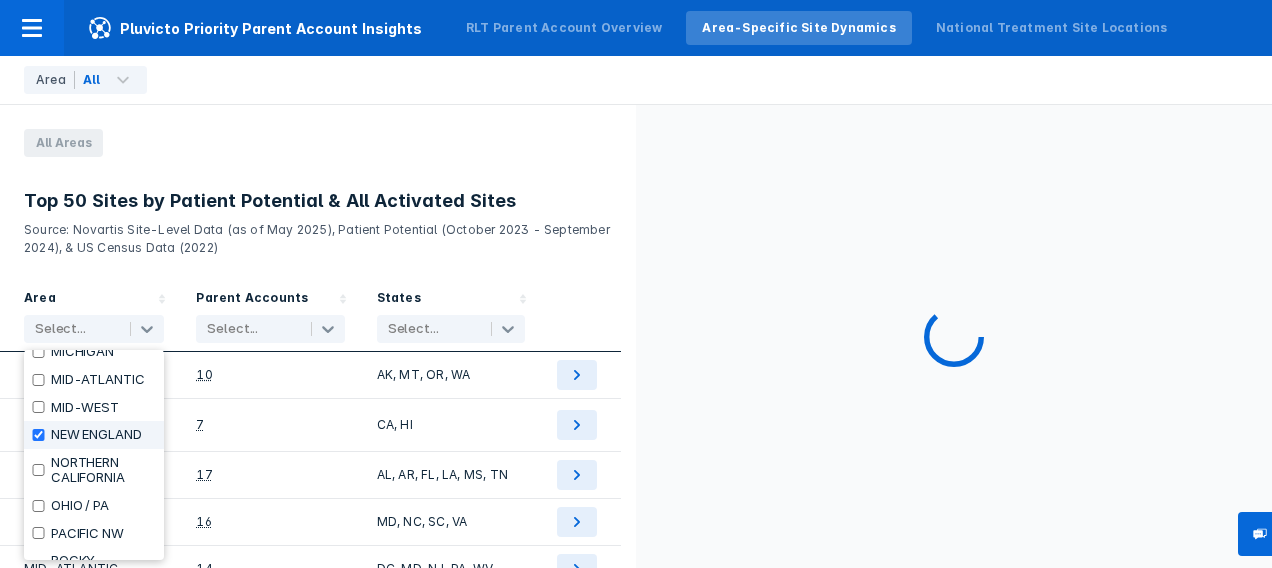 checkbox on "true" 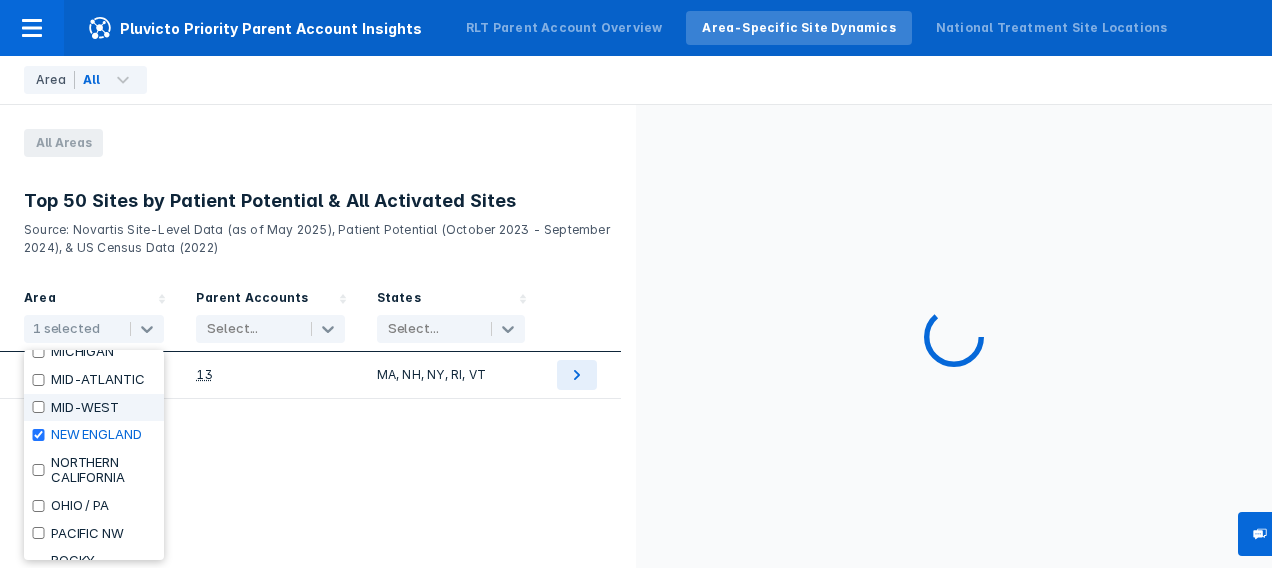 click on "Source: Novartis Site-Level Data (as of May 2025), Patient Potential (October 2023 - September 2024), & US Census Data (2022)" at bounding box center (318, 235) 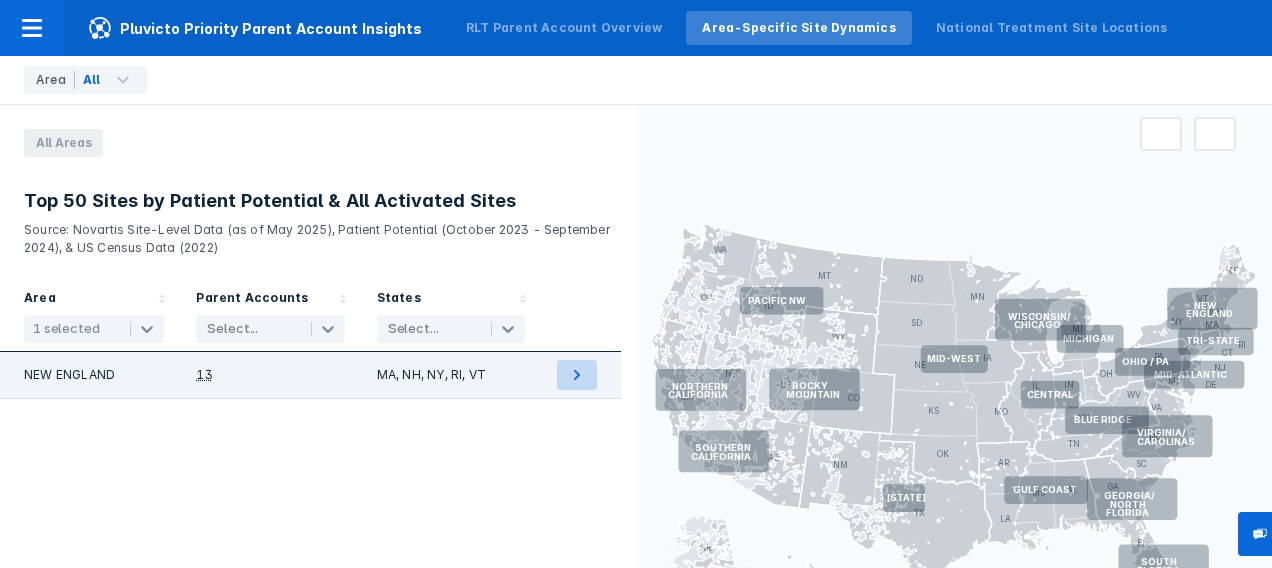 click 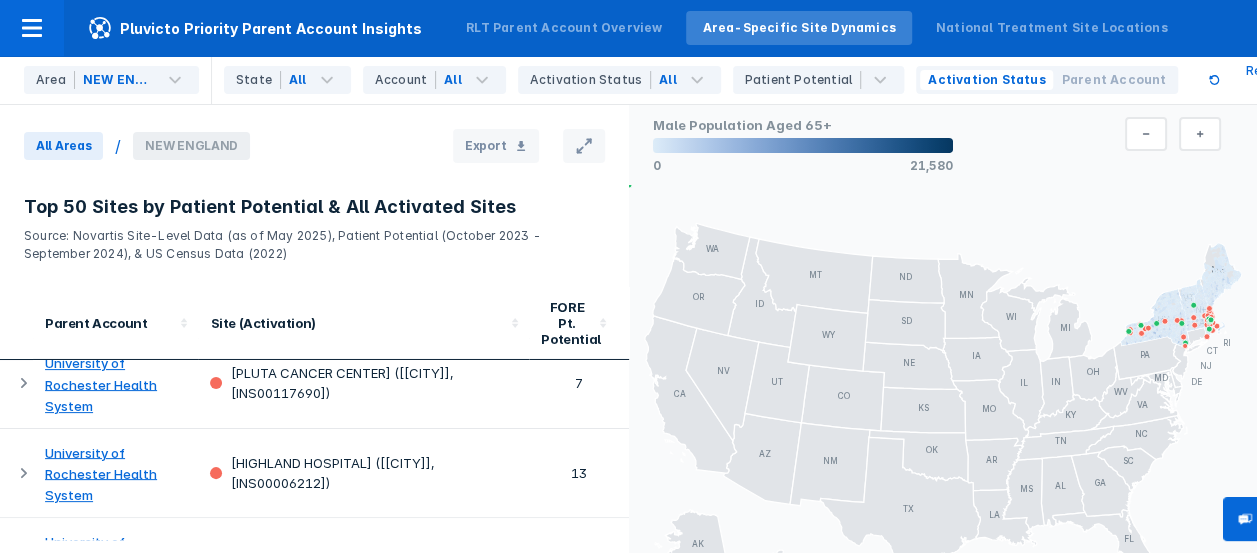 scroll, scrollTop: 3600, scrollLeft: 0, axis: vertical 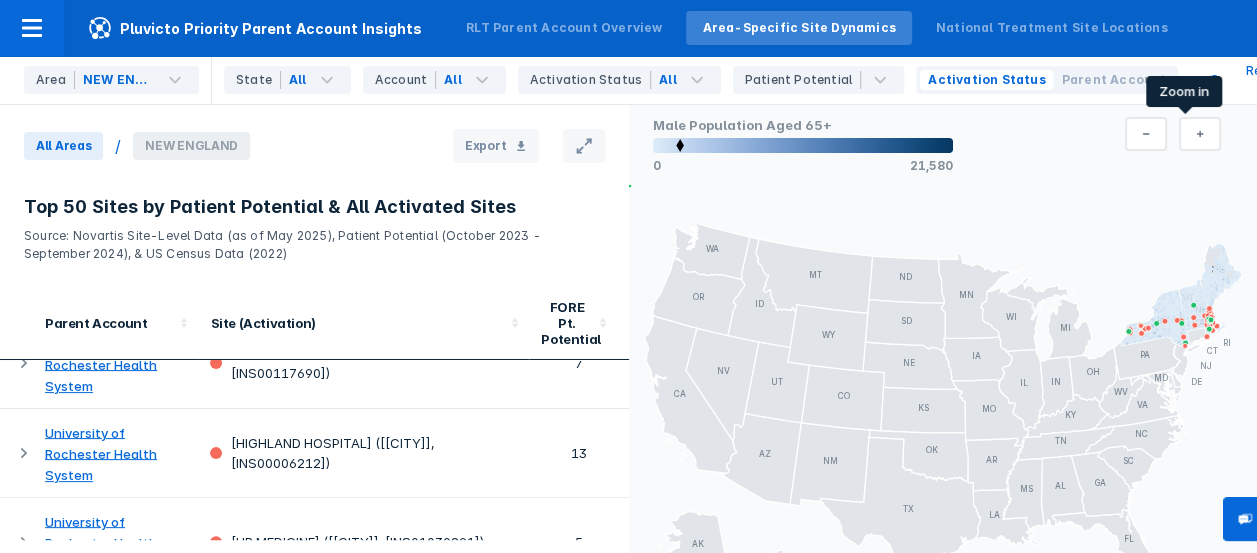 click at bounding box center [1200, 134] 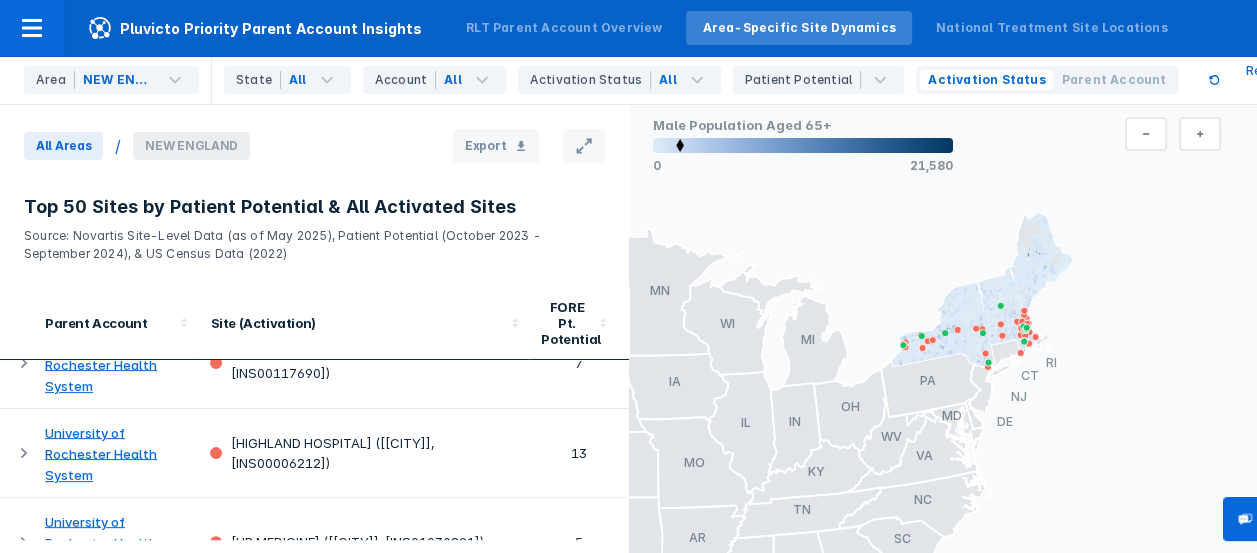 drag, startPoint x: 1082, startPoint y: 278, endPoint x: 803, endPoint y: 552, distance: 391.04602 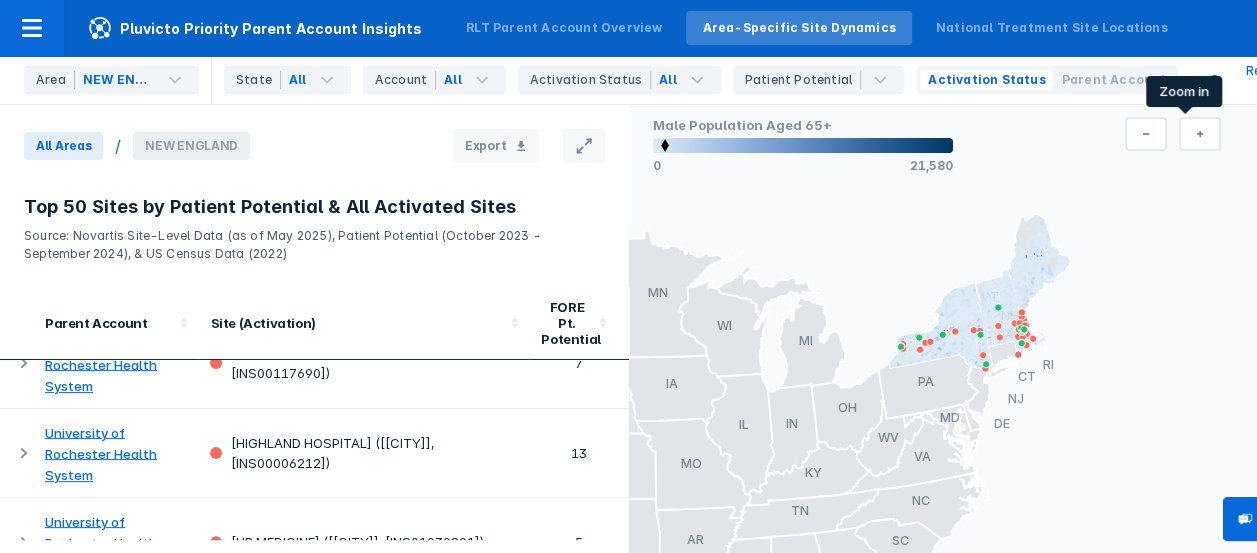 click 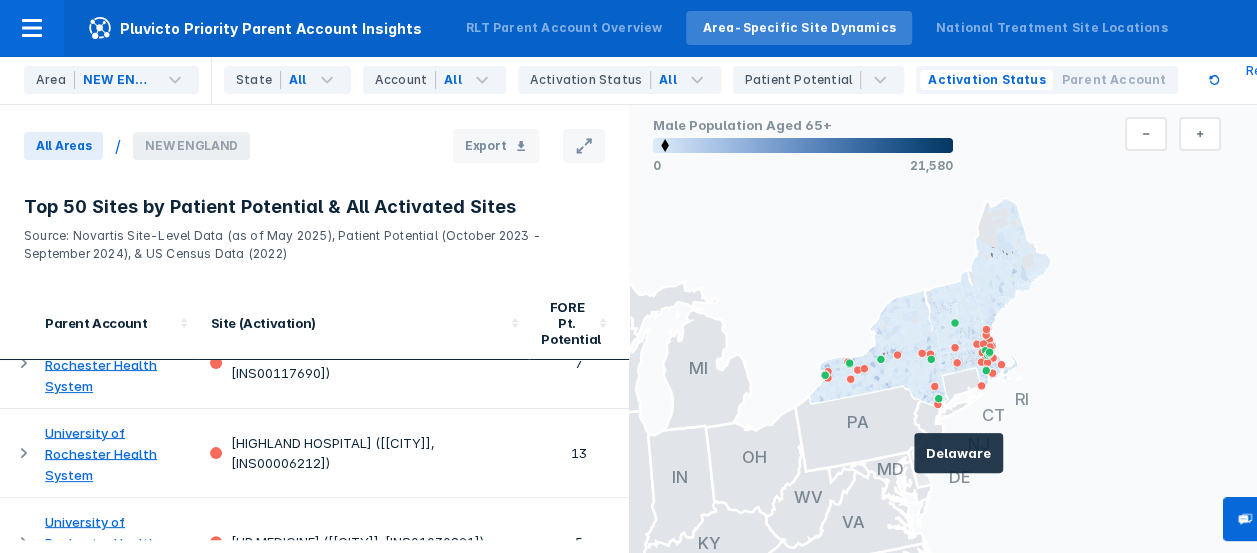 drag, startPoint x: 1058, startPoint y: 265, endPoint x: 885, endPoint y: 488, distance: 282.2375 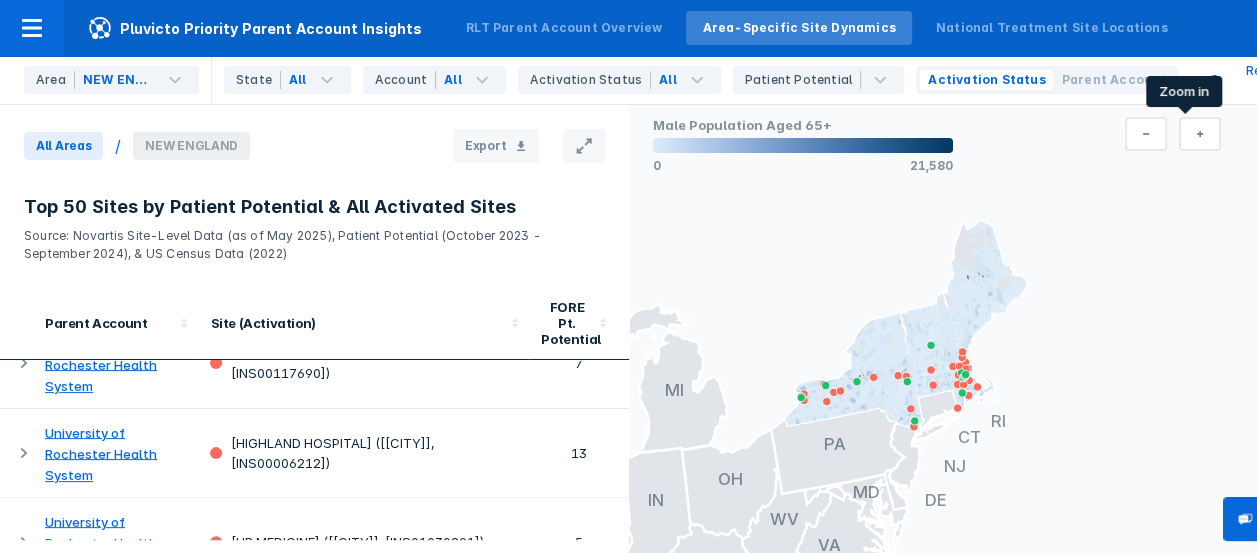 click at bounding box center (1200, 134) 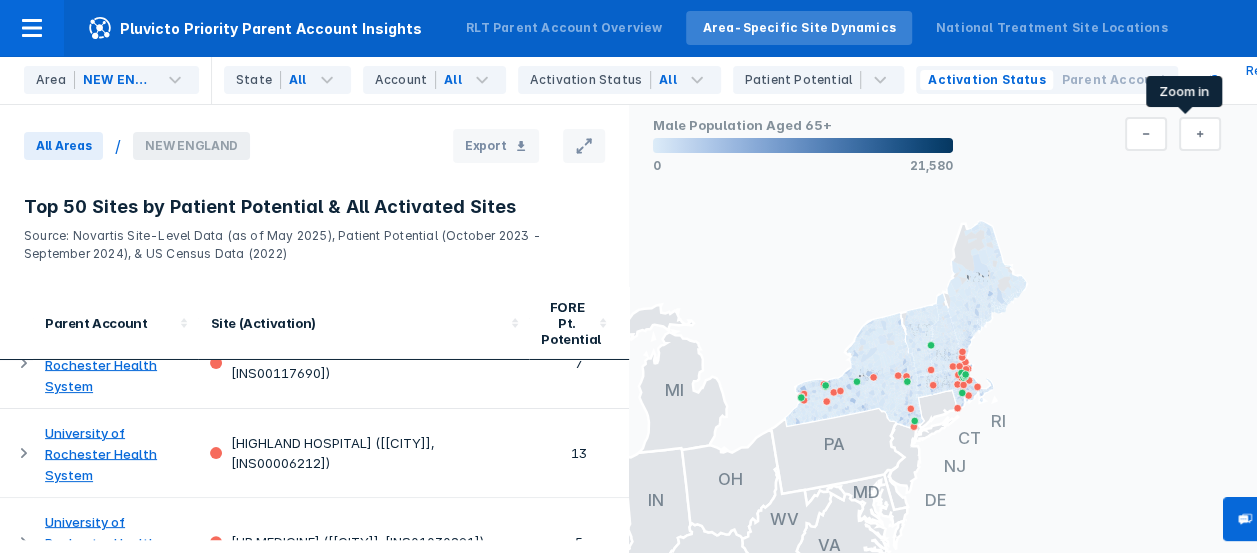 click at bounding box center (1200, 134) 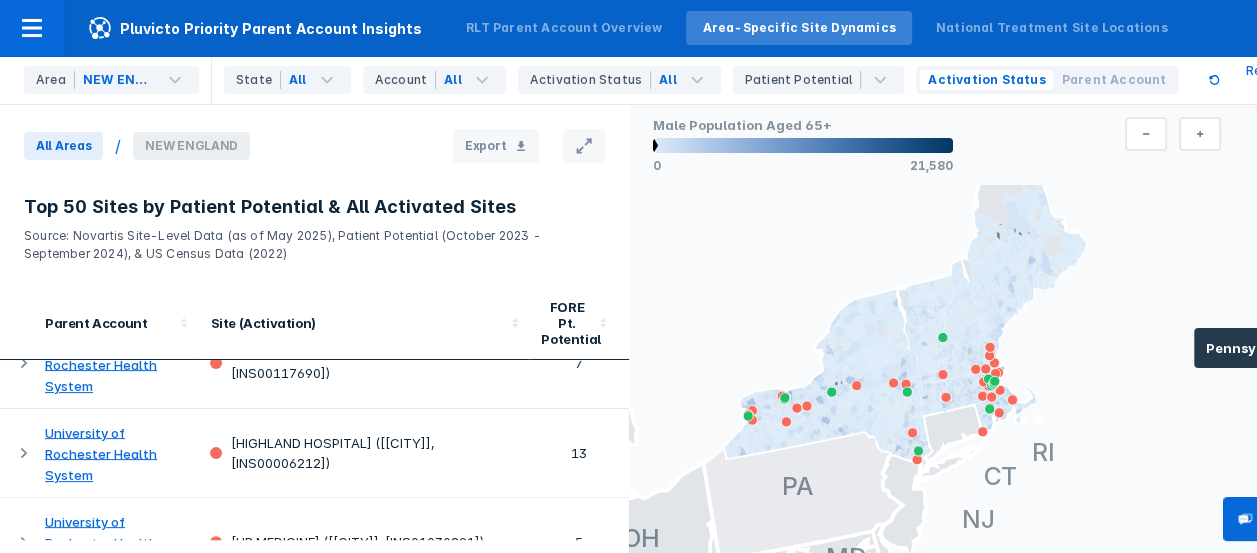 drag, startPoint x: 1107, startPoint y: 403, endPoint x: 772, endPoint y: 470, distance: 341.6343 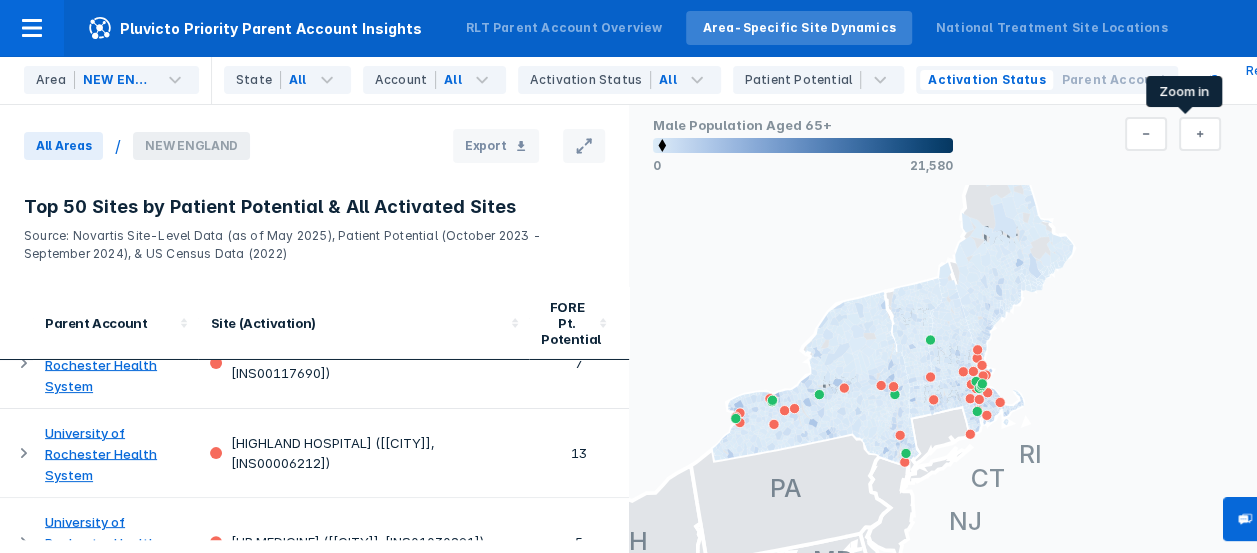 click at bounding box center (1200, 134) 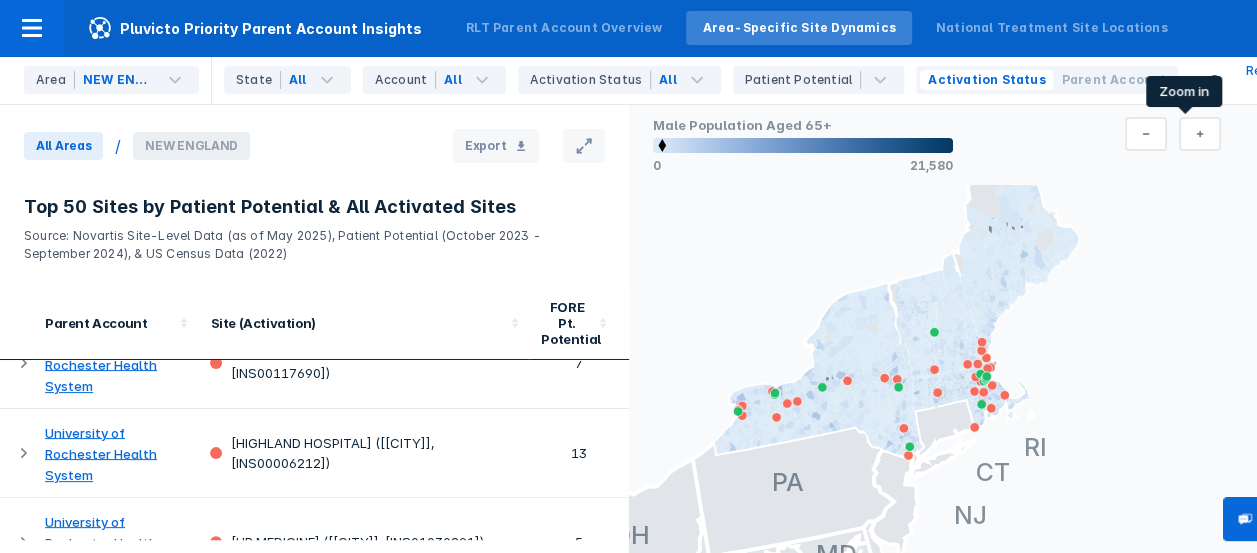 click at bounding box center [1200, 134] 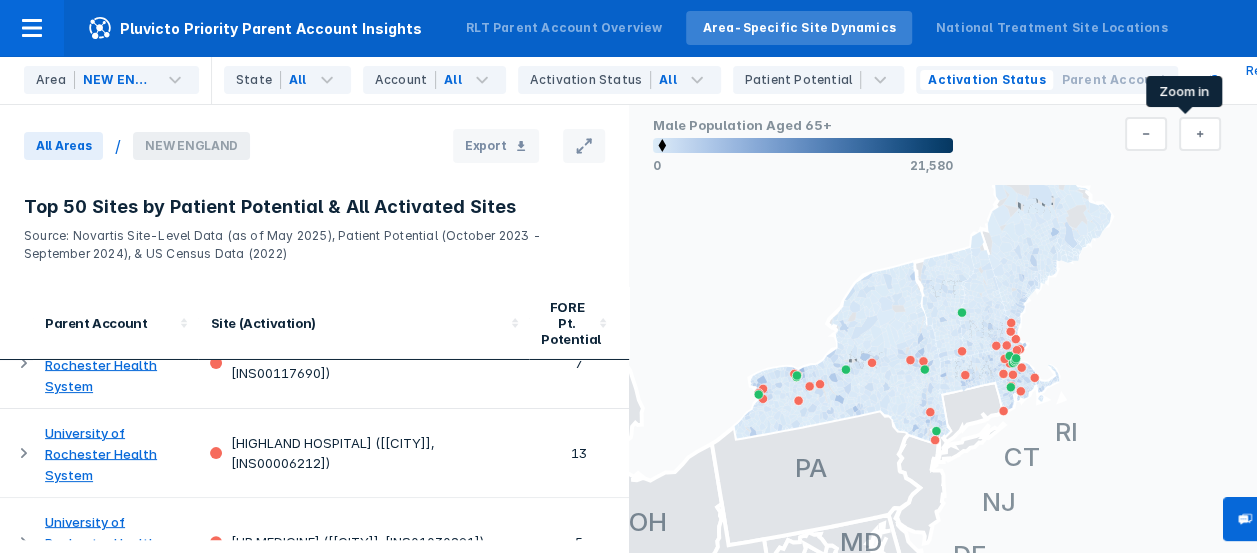 click at bounding box center (1200, 134) 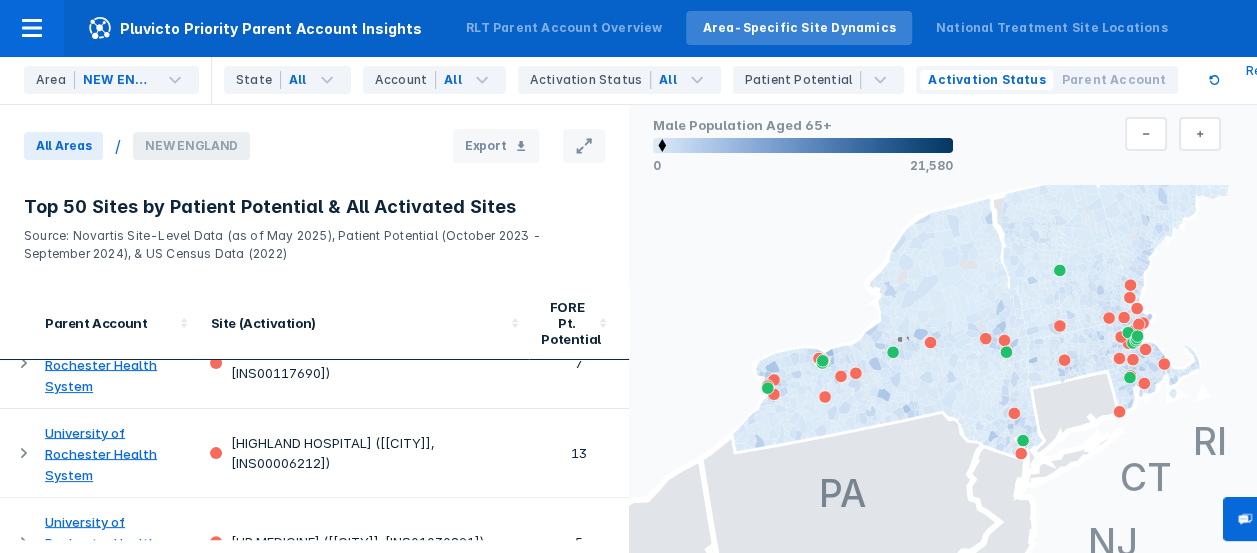 drag, startPoint x: 1184, startPoint y: 404, endPoint x: 613, endPoint y: 404, distance: 571 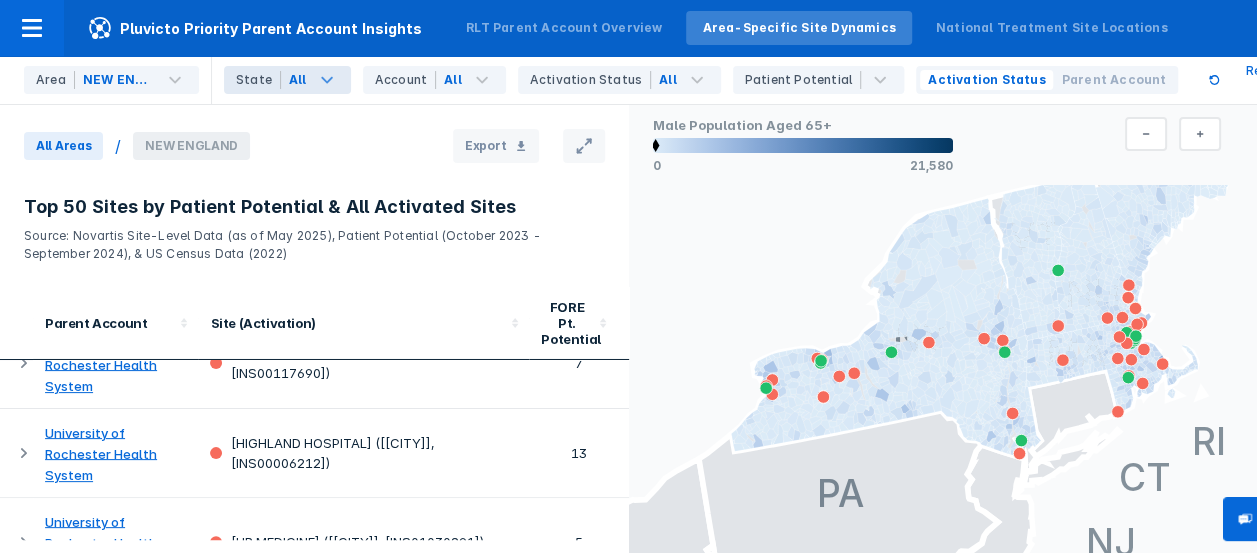 click 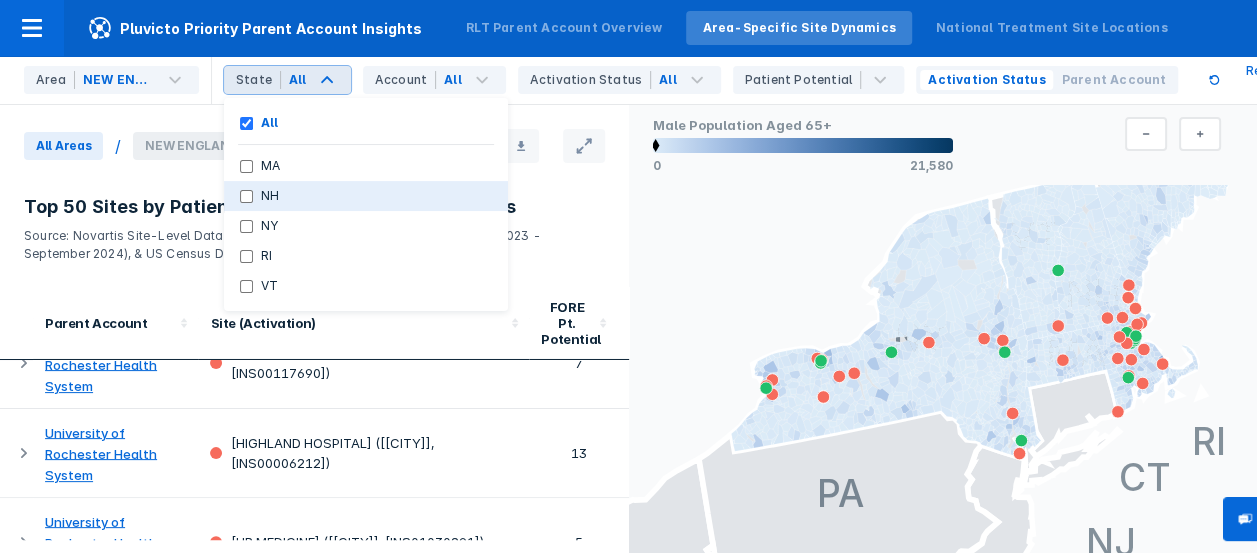 click on "NH" at bounding box center [246, 196] 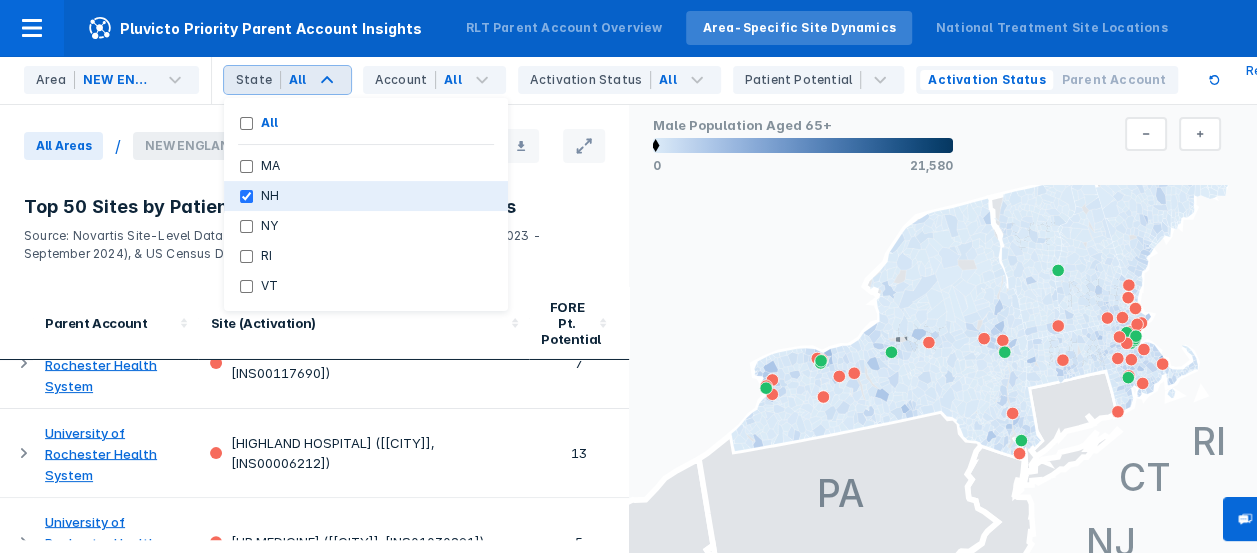 checkbox on "true" 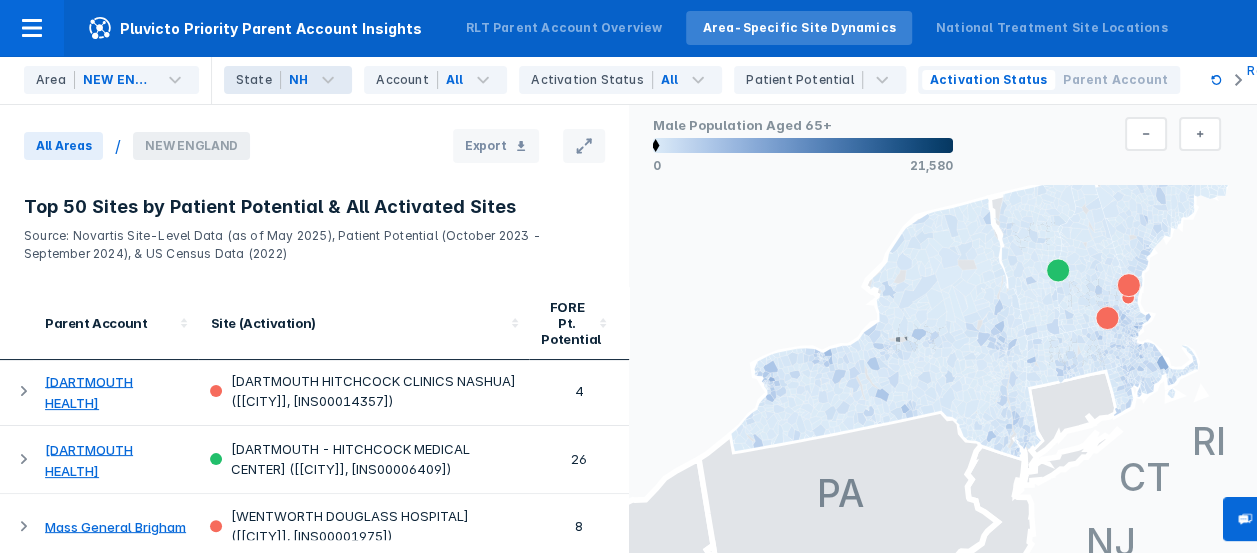click on "Top 50 Sites by Patient Potential & All Activated Sites Source: Novartis Site-Level Data (as of May 2025), Patient Potential (October 2023 - September 2024), & US Census Data (2022)" at bounding box center (314, 237) 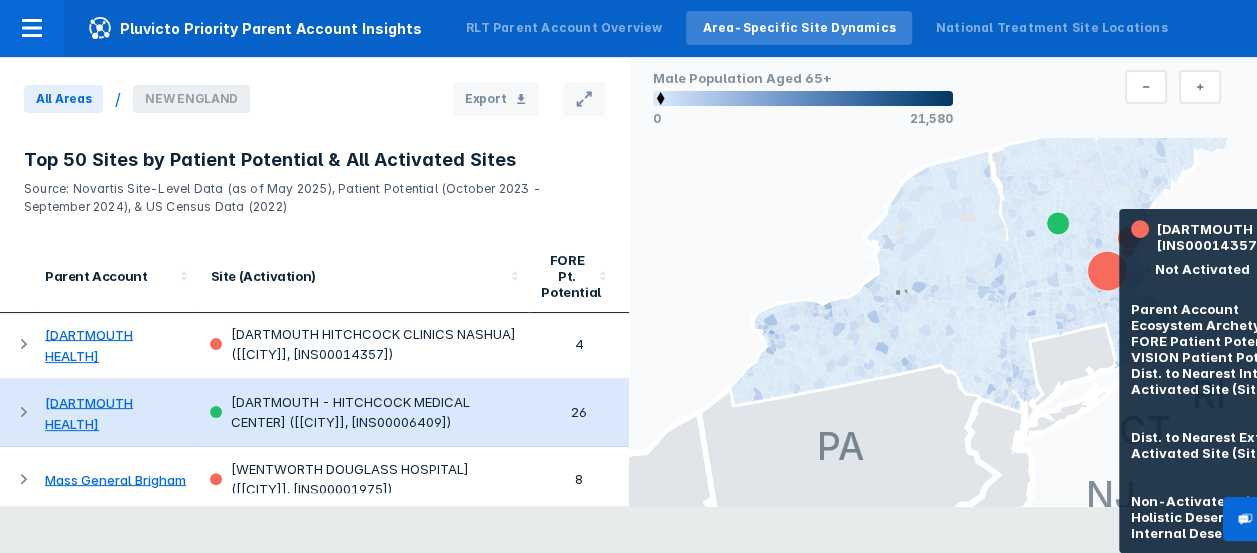 scroll, scrollTop: 15, scrollLeft: 0, axis: vertical 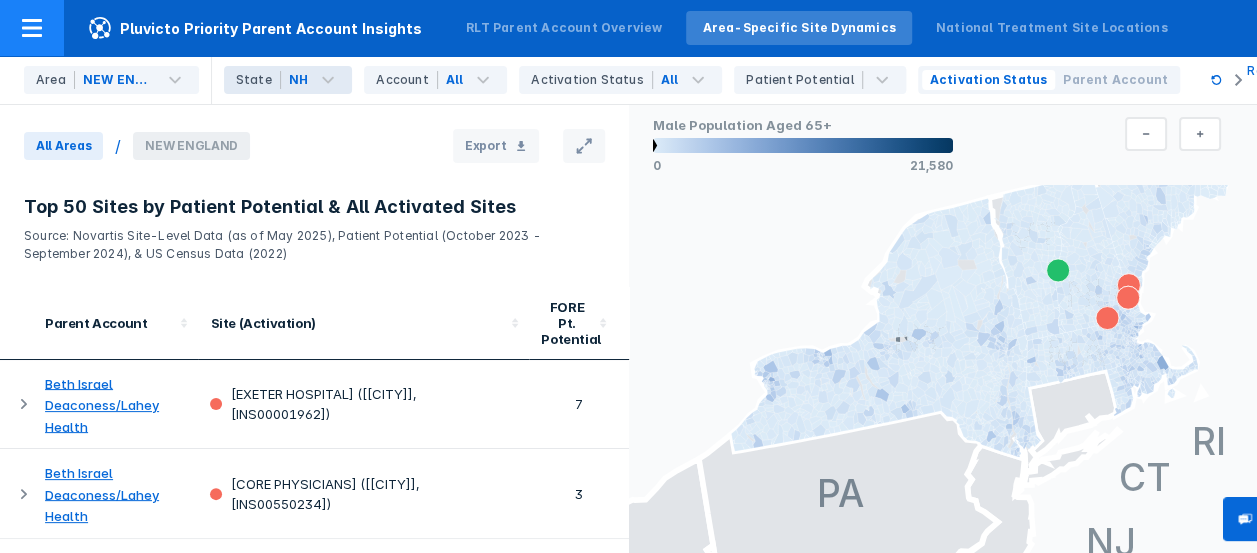 drag, startPoint x: 544, startPoint y: 24, endPoint x: 28, endPoint y: 40, distance: 516.248 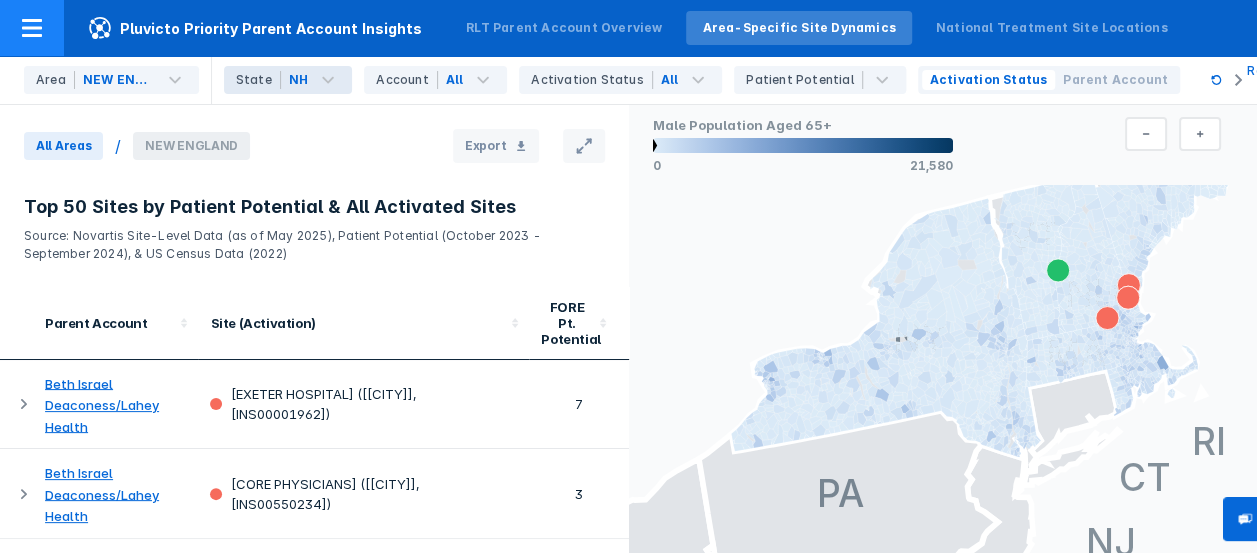 click at bounding box center (32, 28) 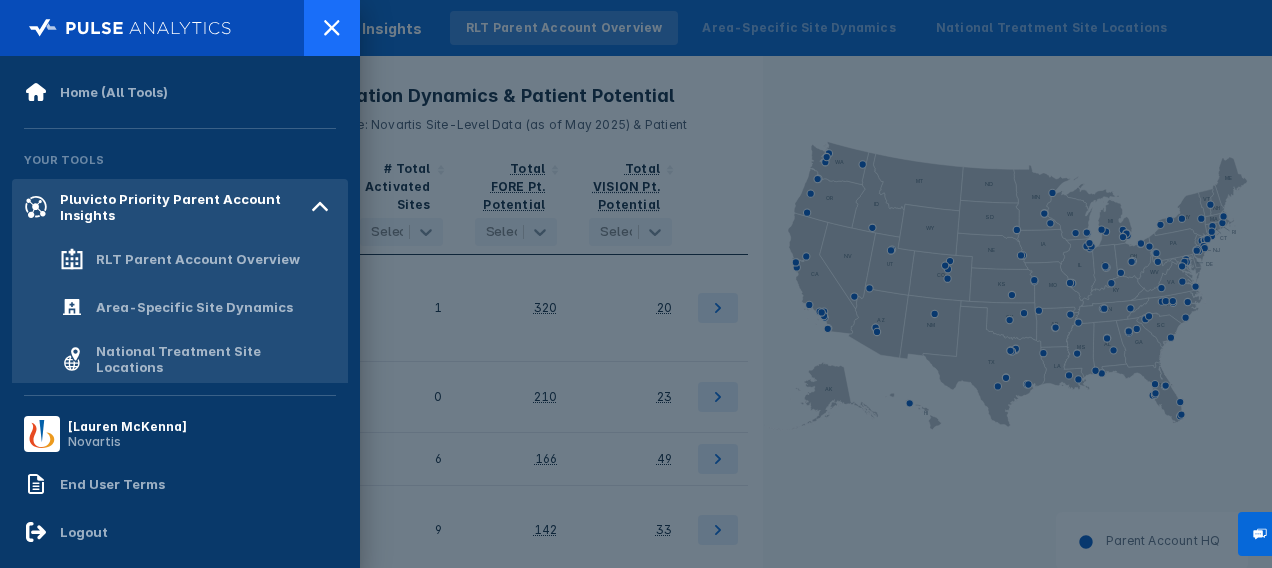 click at bounding box center [332, 28] 